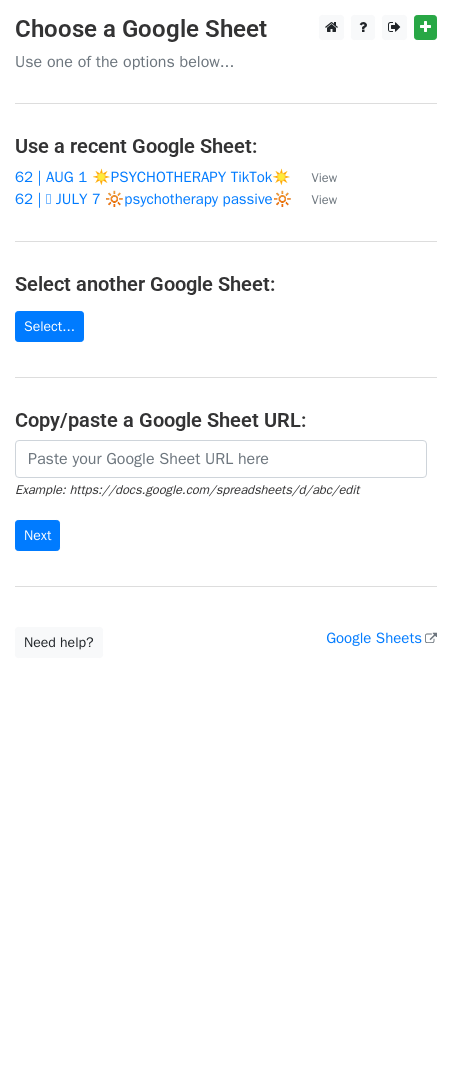 scroll, scrollTop: 0, scrollLeft: 0, axis: both 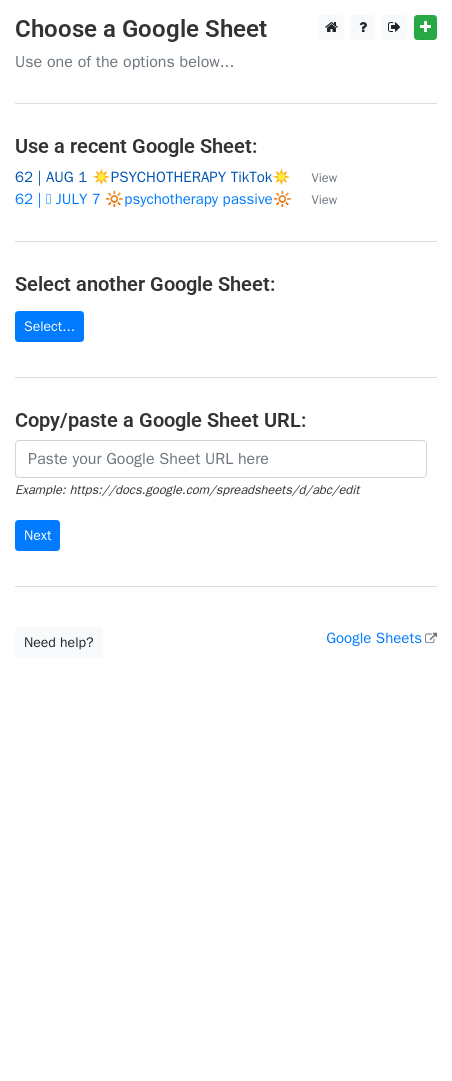 click on "62 | AUG 1 ☀️PSYCHOTHERAPY TikTok☀️" at bounding box center (153, 177) 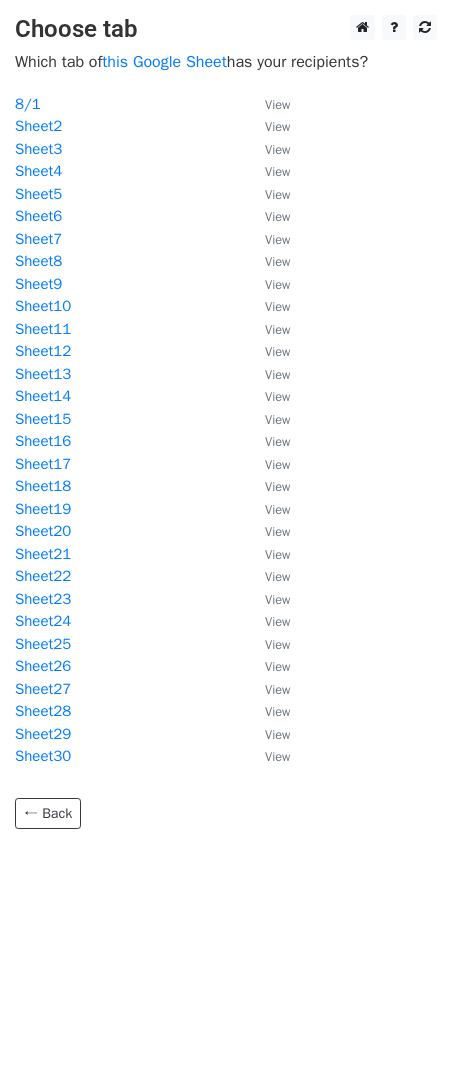 scroll, scrollTop: 0, scrollLeft: 0, axis: both 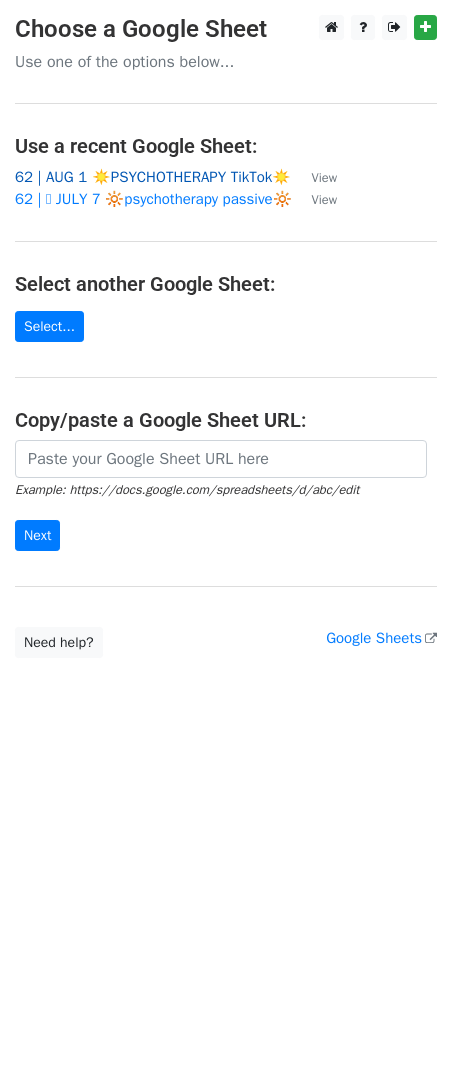 click on "62 | AUG 1 ☀️PSYCHOTHERAPY TikTok☀️" at bounding box center (153, 177) 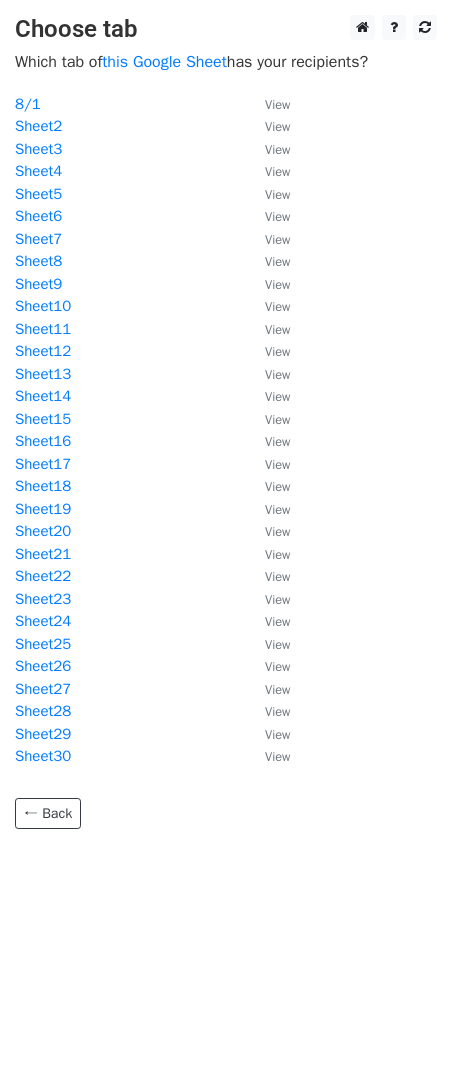 scroll, scrollTop: 0, scrollLeft: 0, axis: both 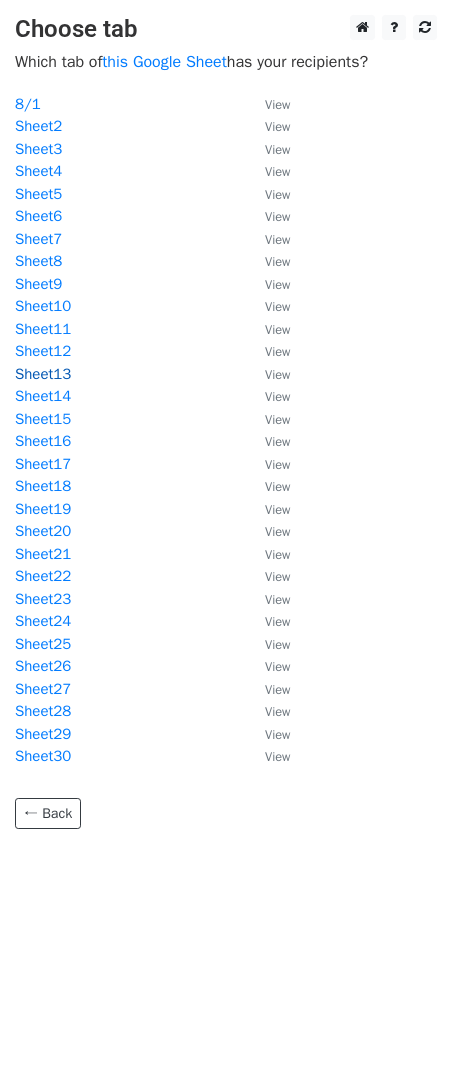 click on "Sheet13" at bounding box center (43, 374) 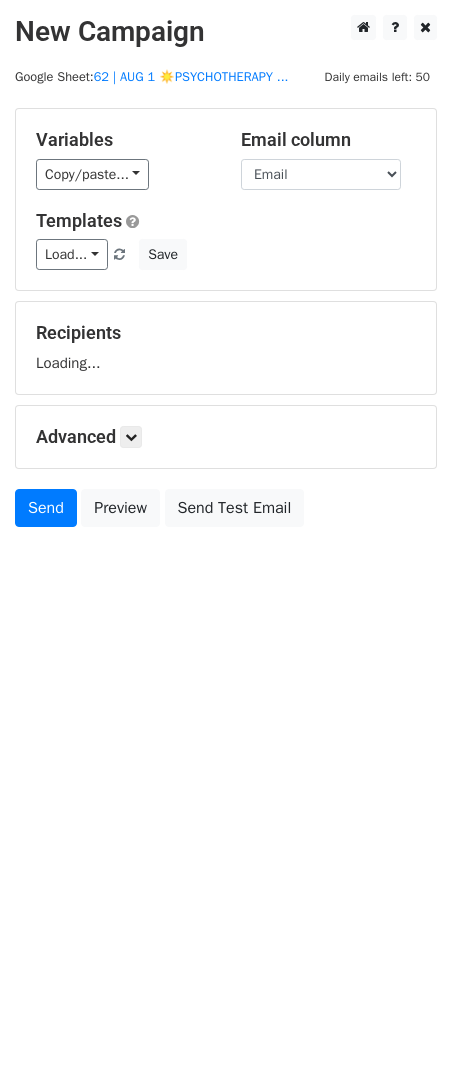 scroll, scrollTop: 0, scrollLeft: 0, axis: both 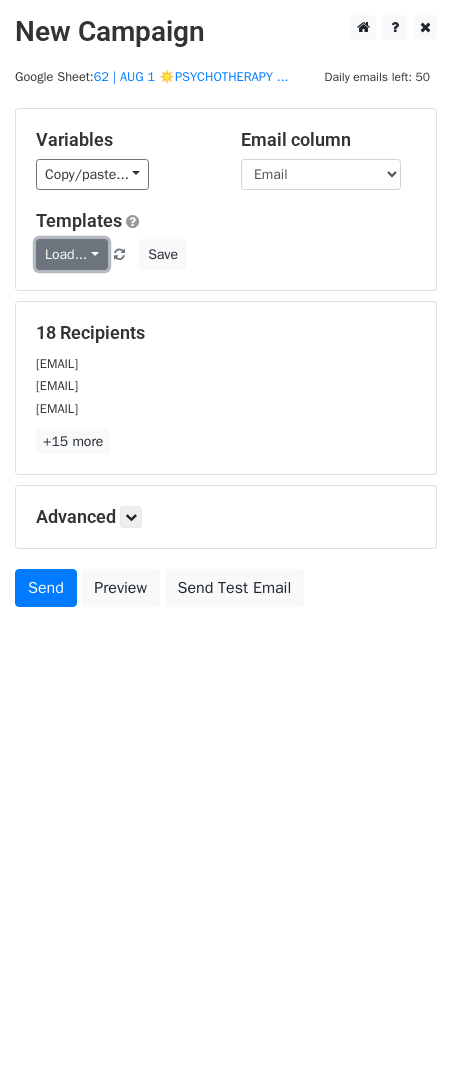 click on "Load..." at bounding box center [72, 254] 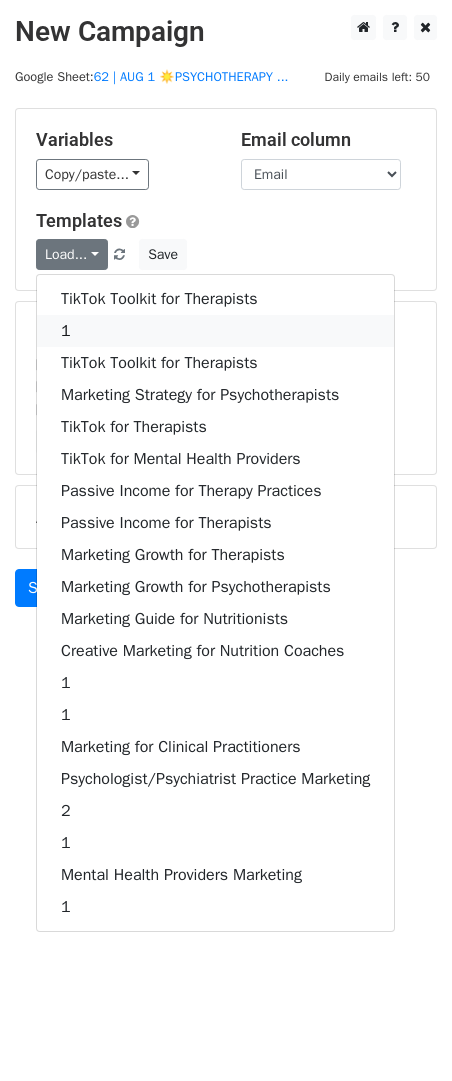 click on "1" at bounding box center [215, 331] 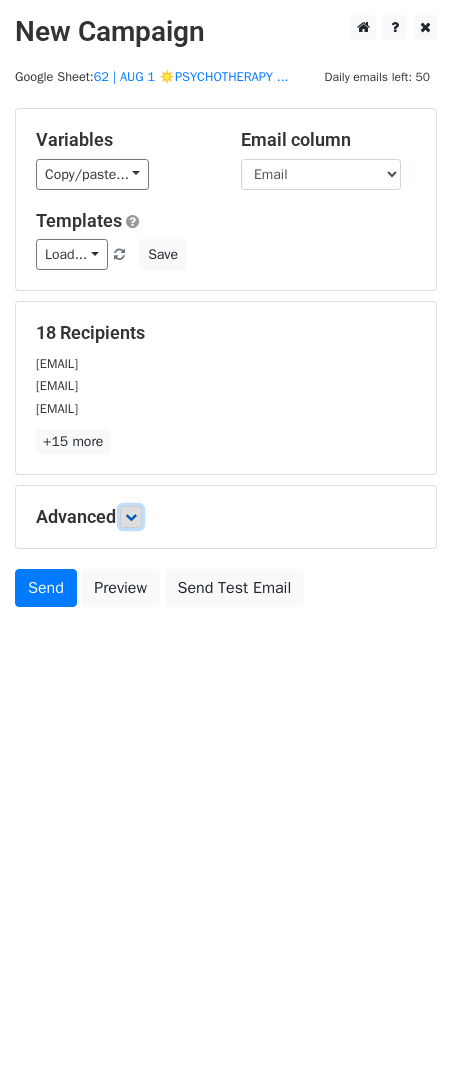 click at bounding box center (131, 517) 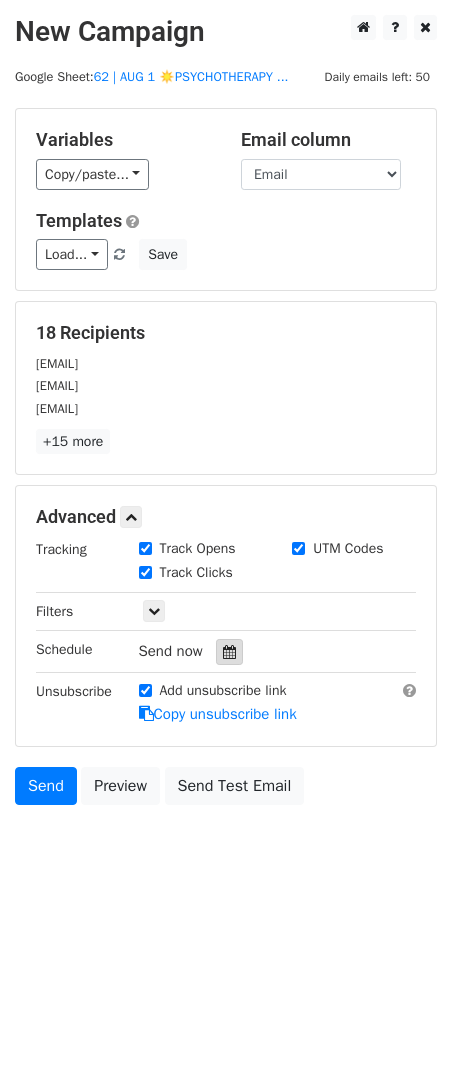 click at bounding box center (229, 652) 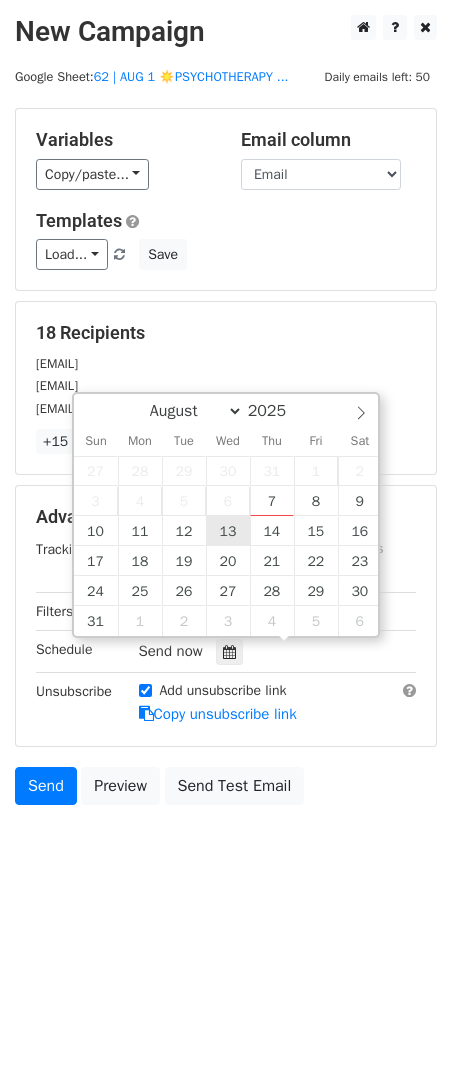 type on "2025-08-13 12:00" 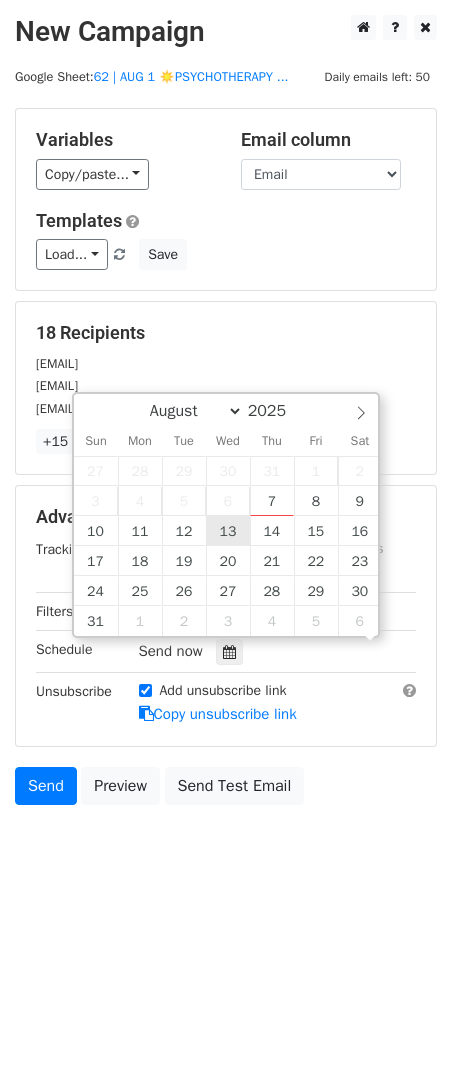 scroll, scrollTop: 1, scrollLeft: 0, axis: vertical 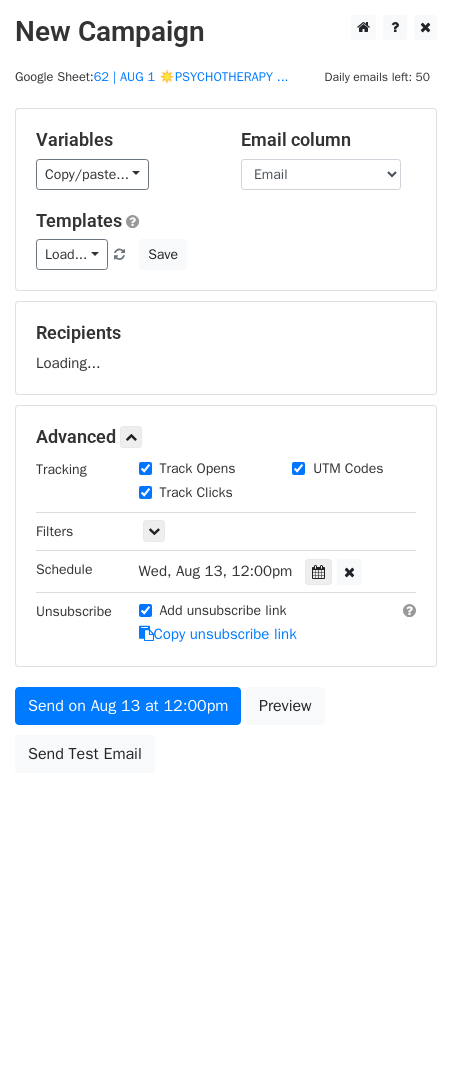click on "Send on Aug 13 at 12:00pm
Preview
Send Test Email" at bounding box center [226, 735] 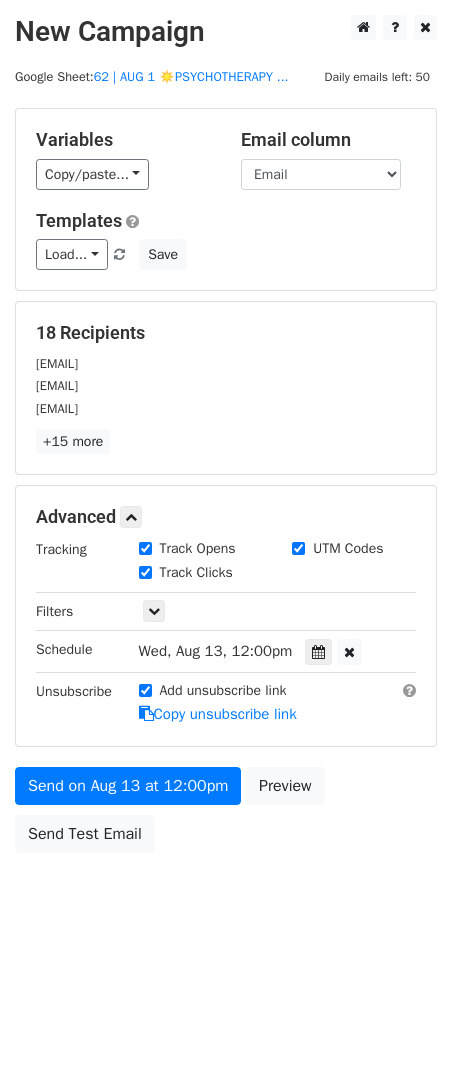 click on "Advanced
Tracking
Track Opens
UTM Codes
Track Clicks
Filters
Only include spreadsheet rows that match the following filters:
Schedule
Wed, Aug 13, 12:00pm
2025-08-13 12:00
Unsubscribe
Add unsubscribe link
Copy unsubscribe link" at bounding box center [226, 615] 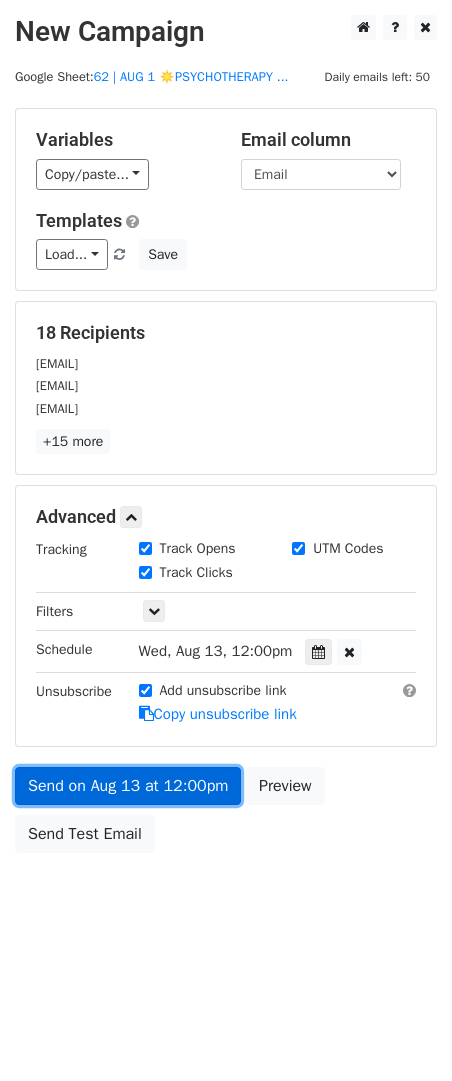 click on "Send on Aug 13 at 12:00pm" at bounding box center (128, 786) 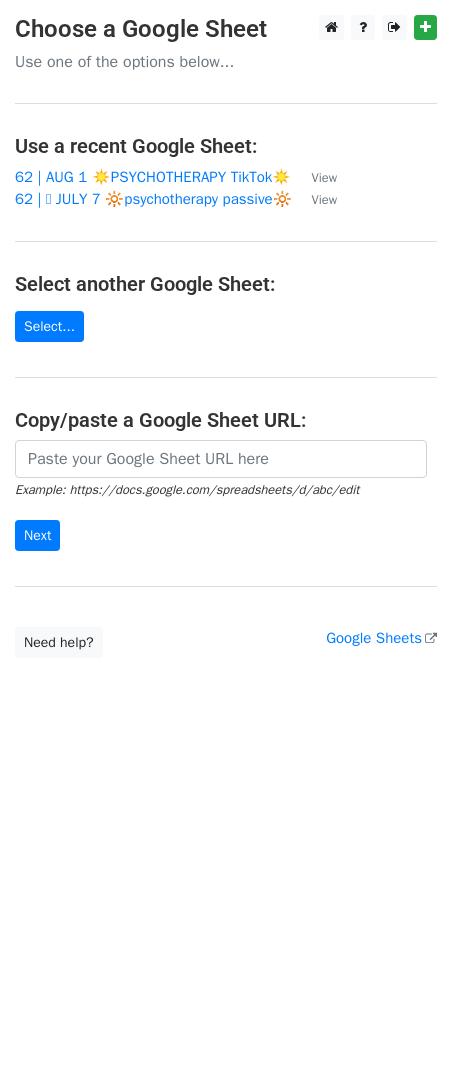 scroll, scrollTop: 0, scrollLeft: 0, axis: both 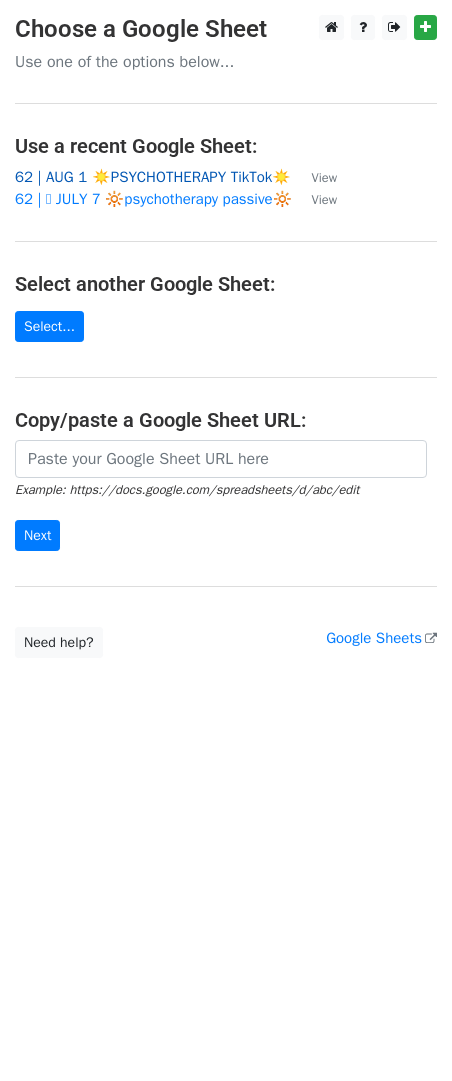 click on "62 | AUG 1 ☀️PSYCHOTHERAPY TikTok☀️" at bounding box center [153, 177] 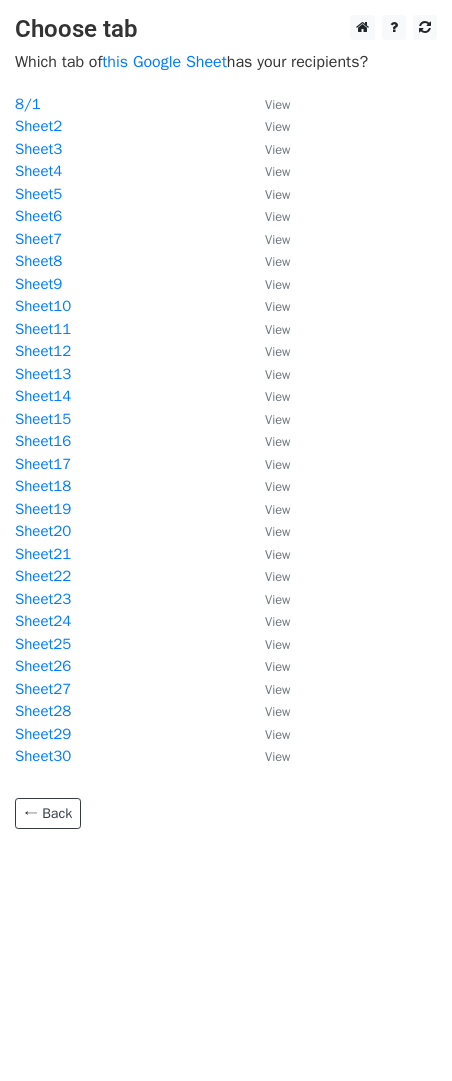 scroll, scrollTop: 0, scrollLeft: 0, axis: both 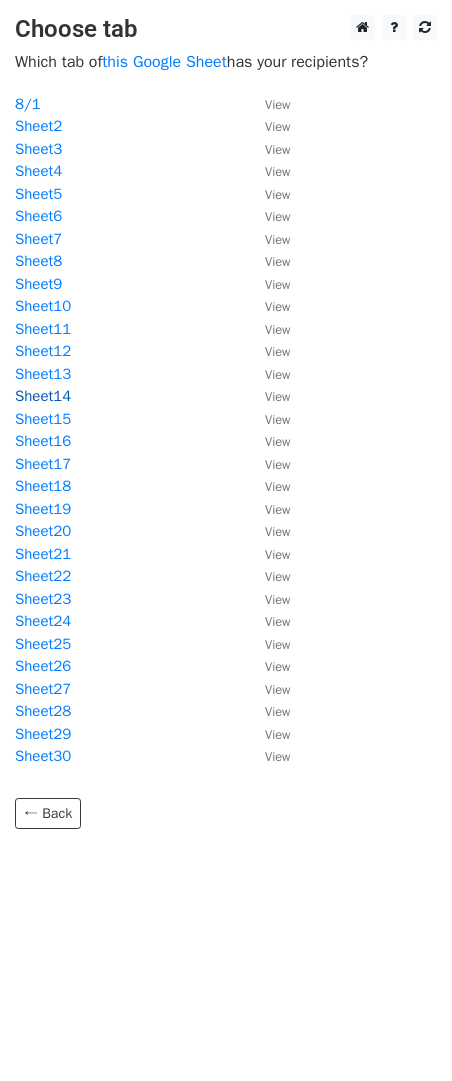 click on "Sheet14" at bounding box center [43, 396] 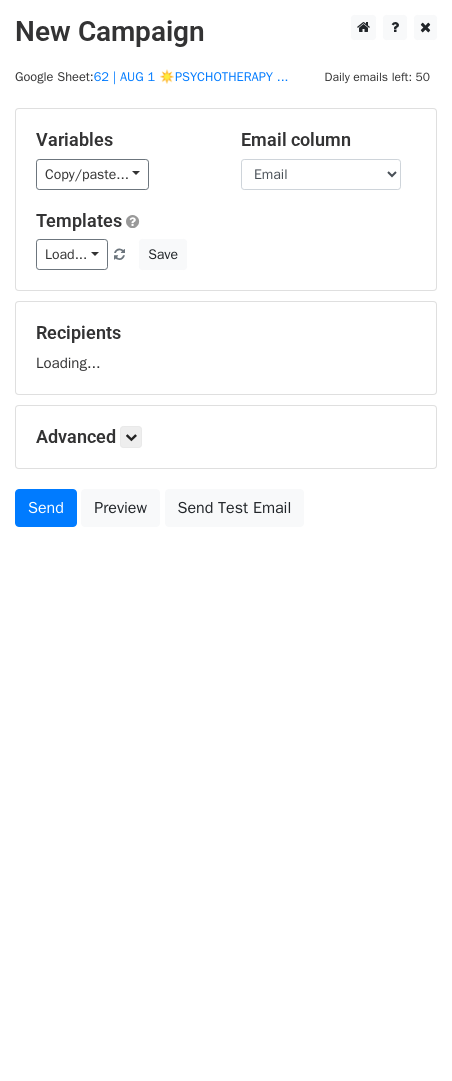 scroll, scrollTop: 0, scrollLeft: 0, axis: both 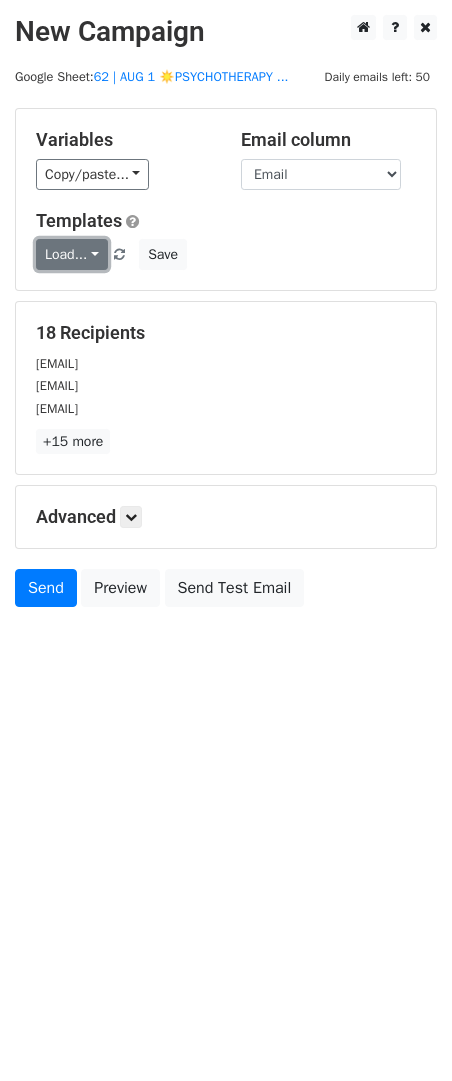 click on "Load..." at bounding box center [72, 254] 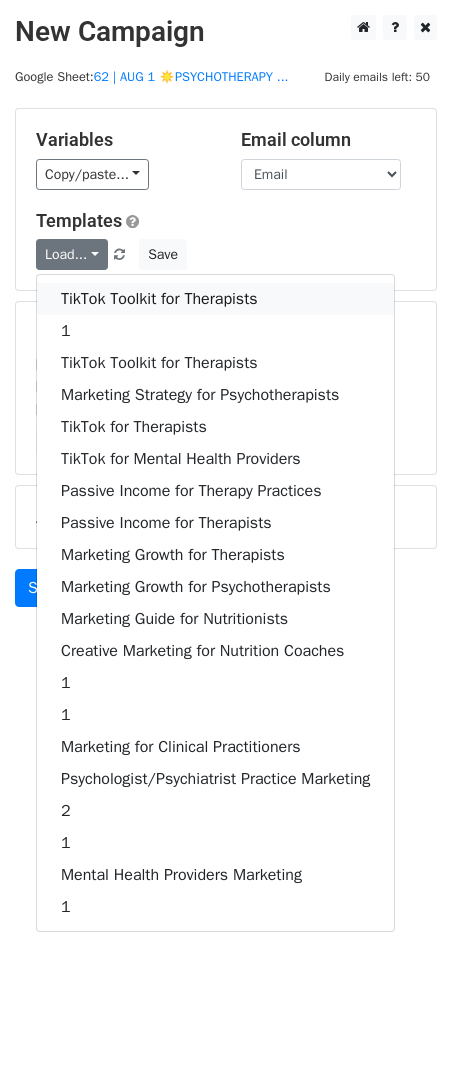 click on "TikTok Toolkit for Therapists" at bounding box center (215, 299) 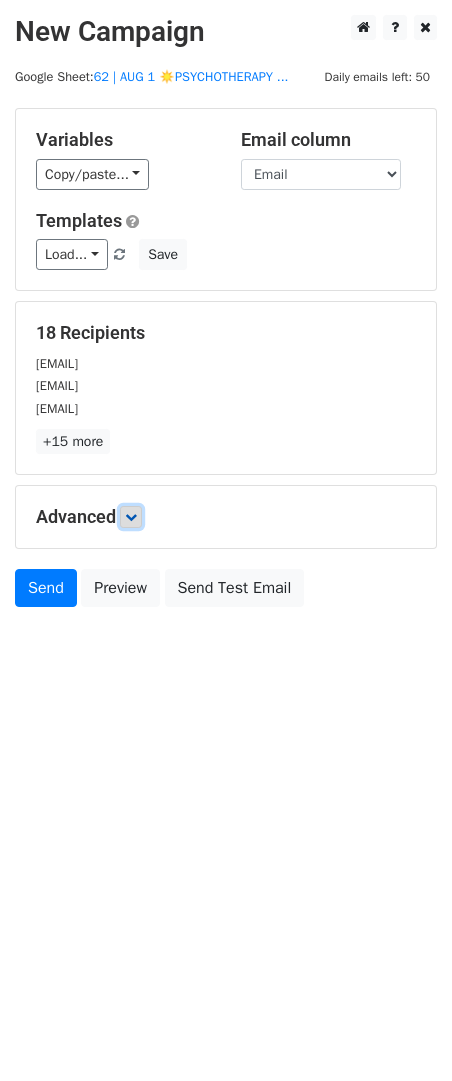 click at bounding box center (131, 517) 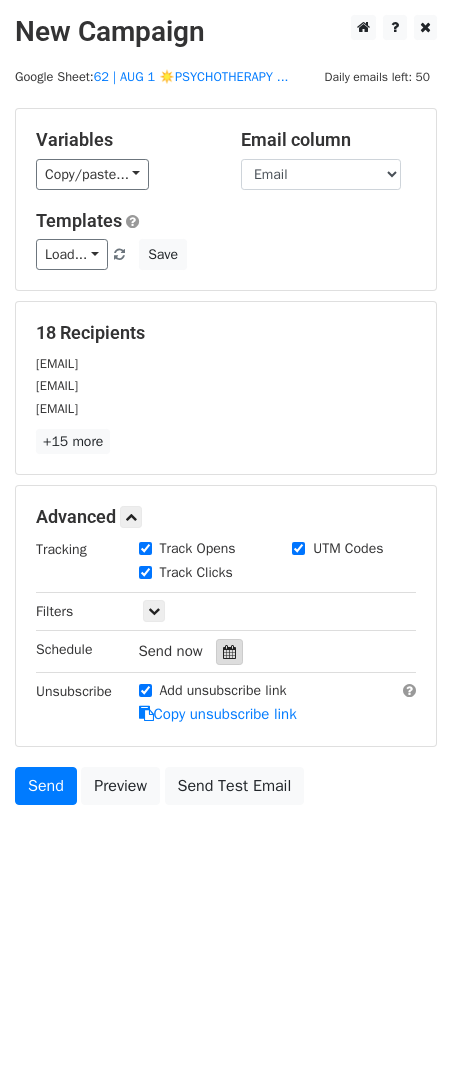 click on "Send now" at bounding box center [256, 651] 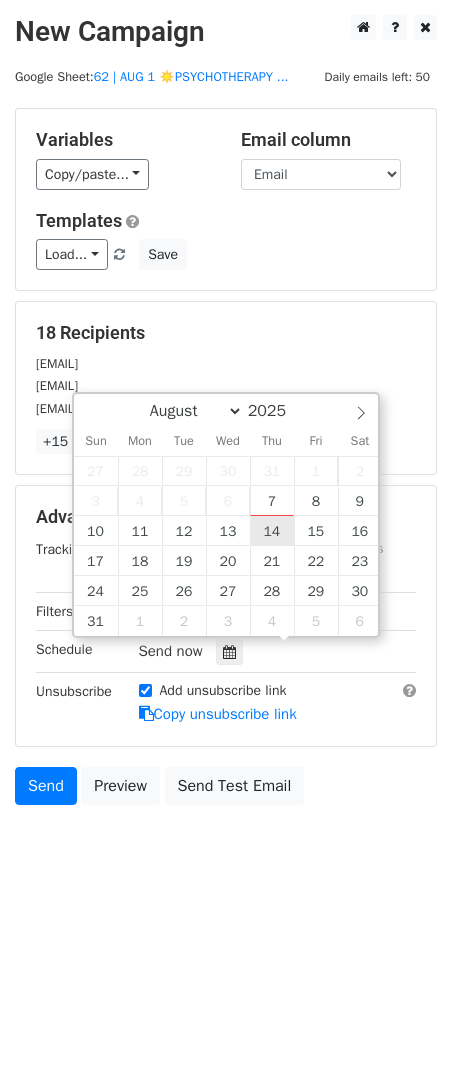 type on "2025-08-14 12:00" 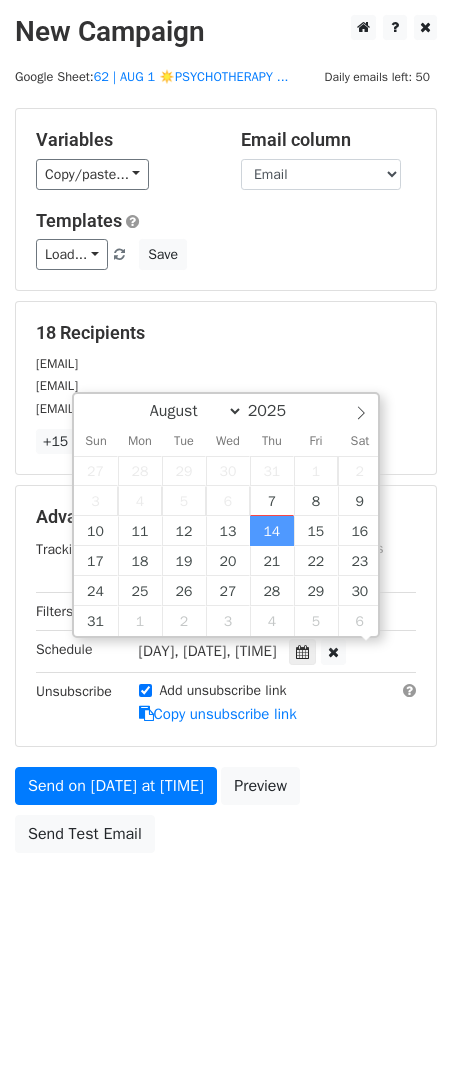 scroll, scrollTop: 1, scrollLeft: 0, axis: vertical 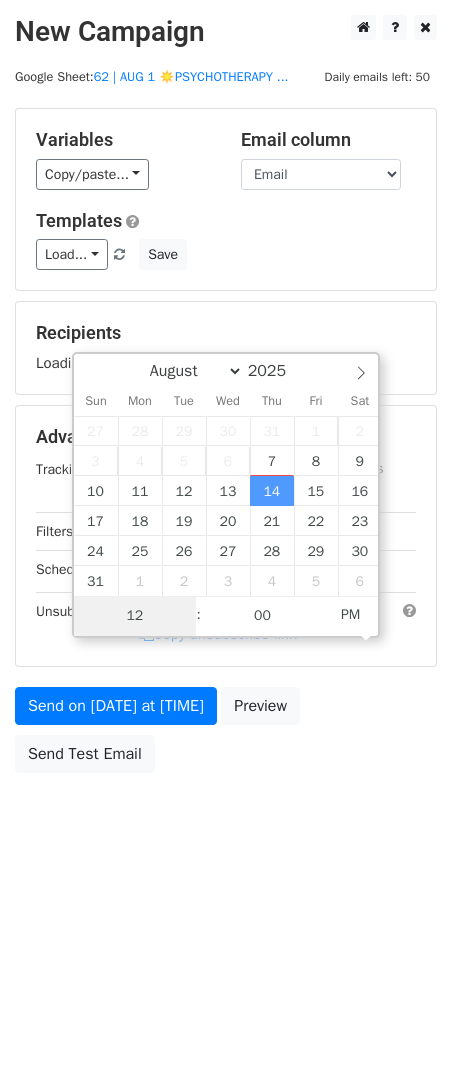 type on "2" 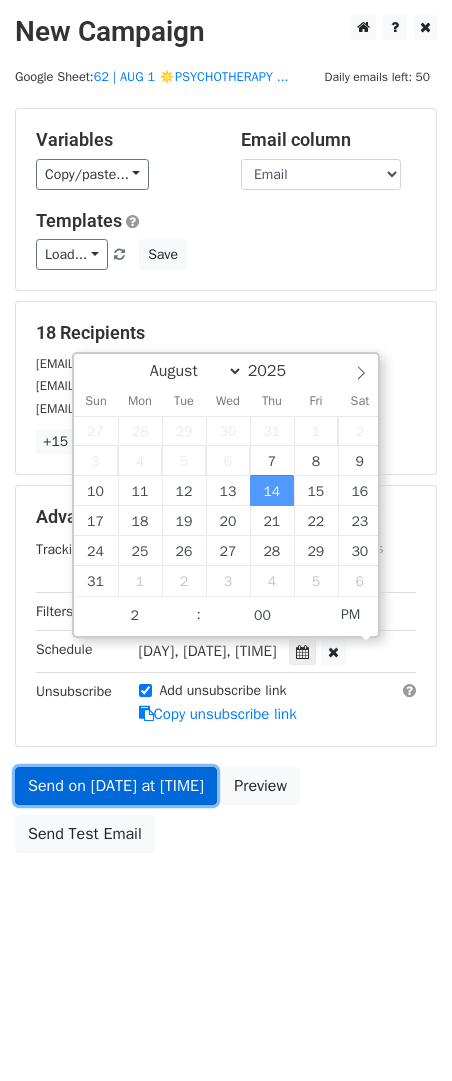 type on "2025-08-14 14:00" 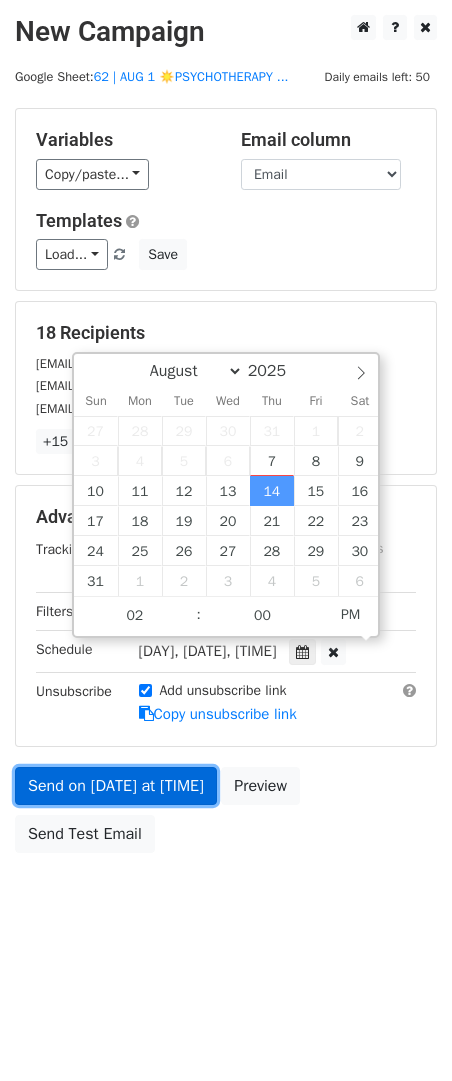drag, startPoint x: 160, startPoint y: 784, endPoint x: 144, endPoint y: 784, distance: 16 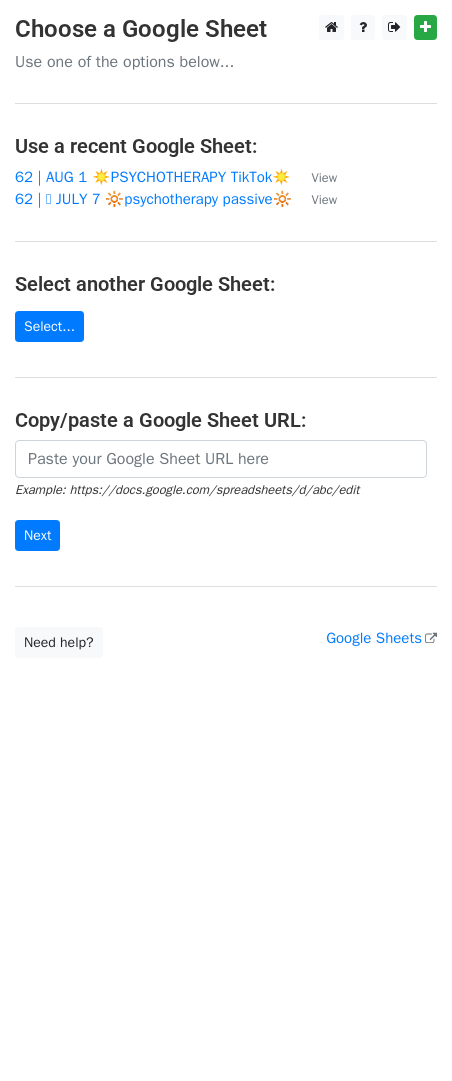 scroll, scrollTop: 0, scrollLeft: 0, axis: both 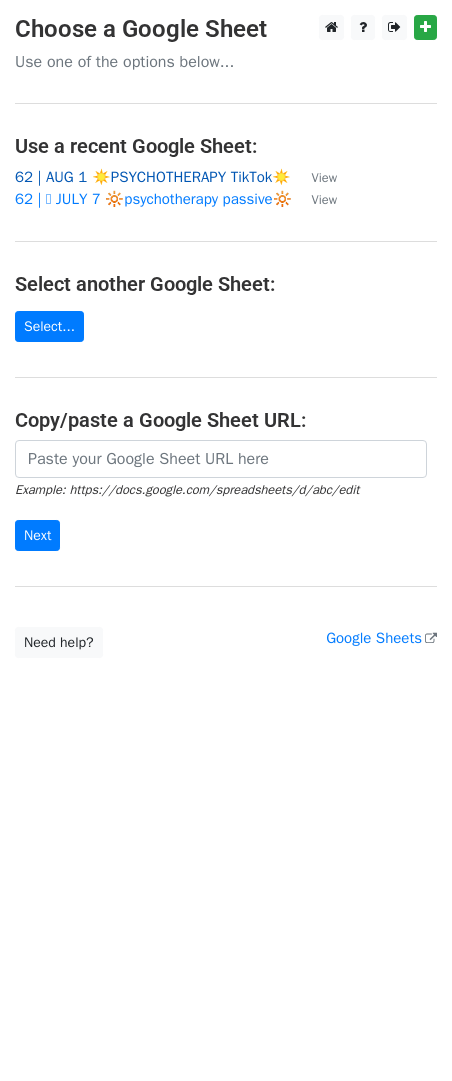 click on "62 | AUG 1 ☀️PSYCHOTHERAPY TikTok☀️" at bounding box center (153, 177) 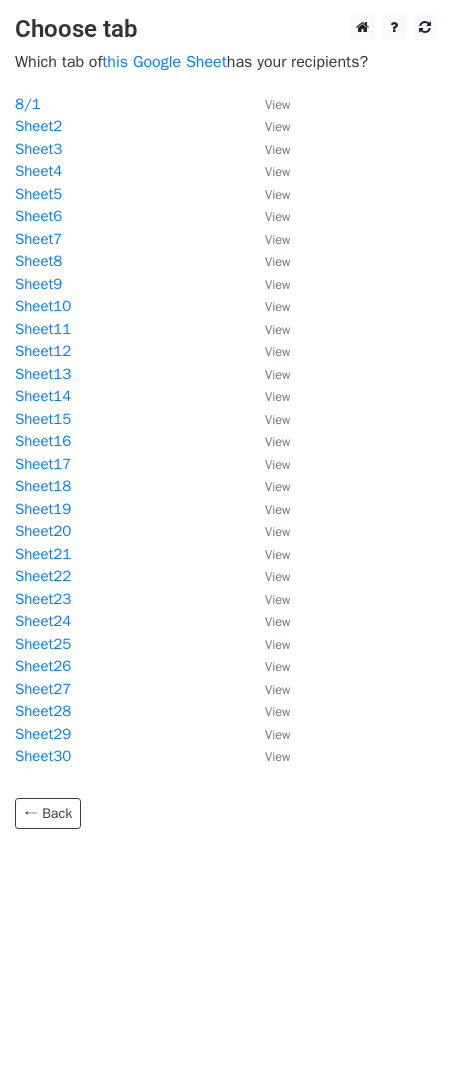 scroll, scrollTop: 0, scrollLeft: 0, axis: both 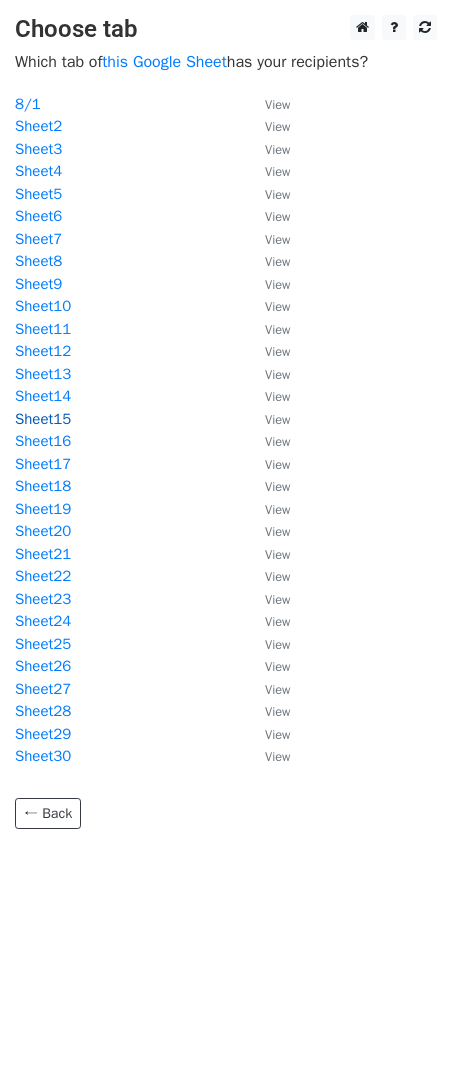 click on "Sheet15" at bounding box center [43, 419] 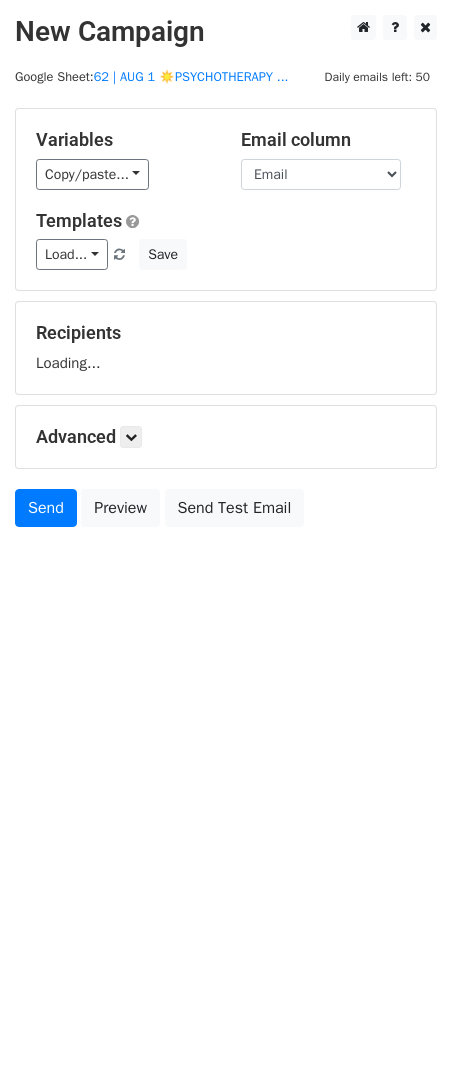 scroll, scrollTop: 0, scrollLeft: 0, axis: both 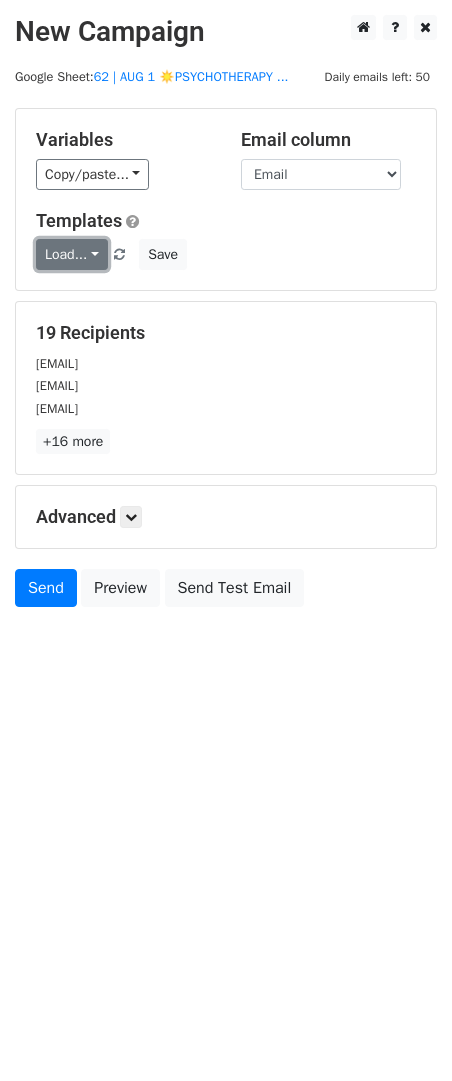 click on "Load..." at bounding box center (72, 254) 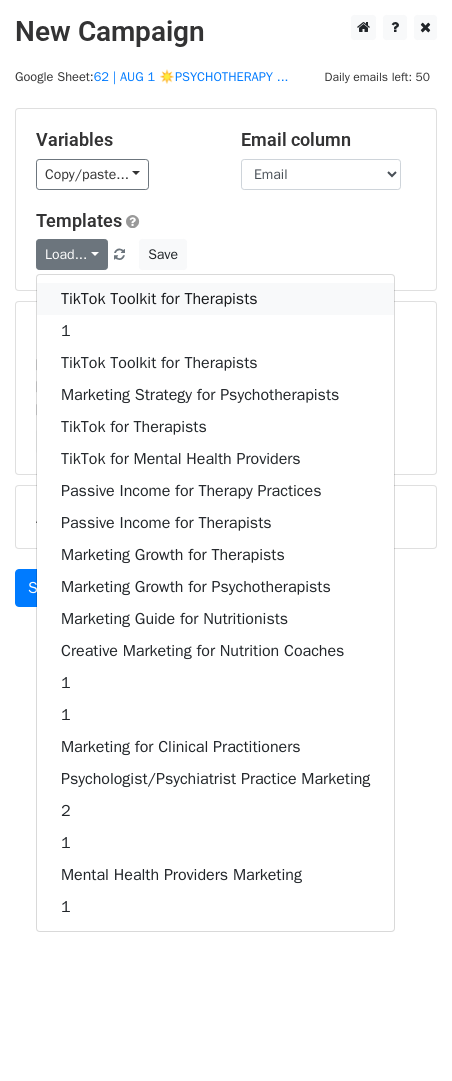 click on "TikTok Toolkit for Therapists" at bounding box center [215, 299] 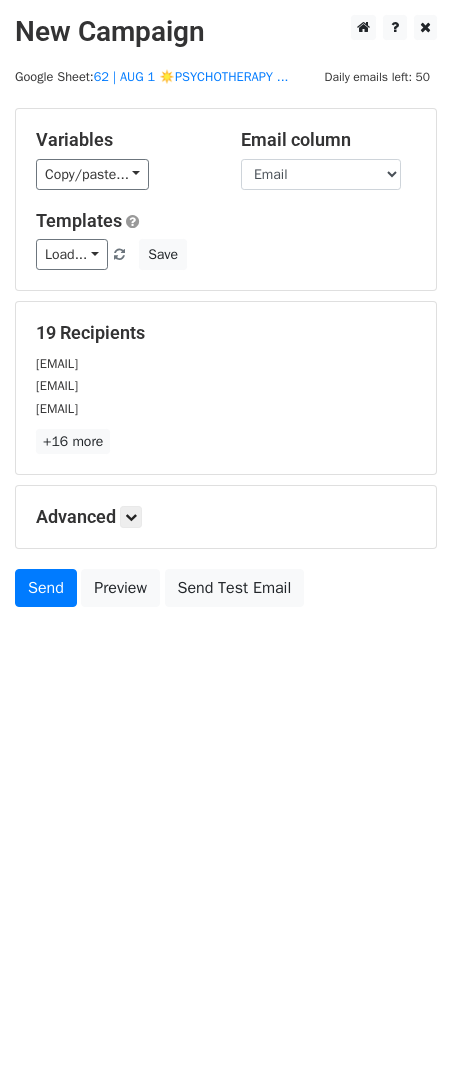 click on "Advanced
Tracking
Track Opens
UTM Codes
Track Clicks
Filters
Only include spreadsheet rows that match the following filters:
Schedule
Send now
Unsubscribe
Add unsubscribe link
Copy unsubscribe link" at bounding box center [226, 517] 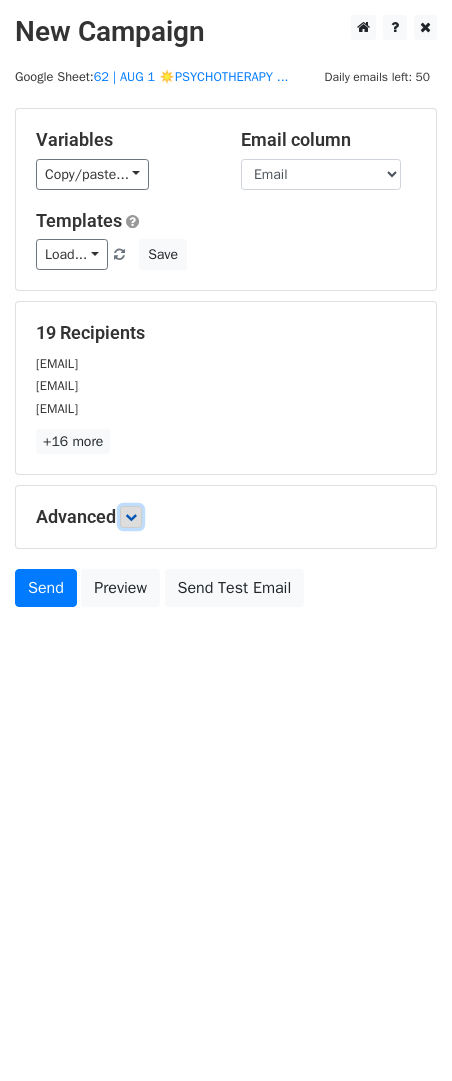 click at bounding box center (131, 517) 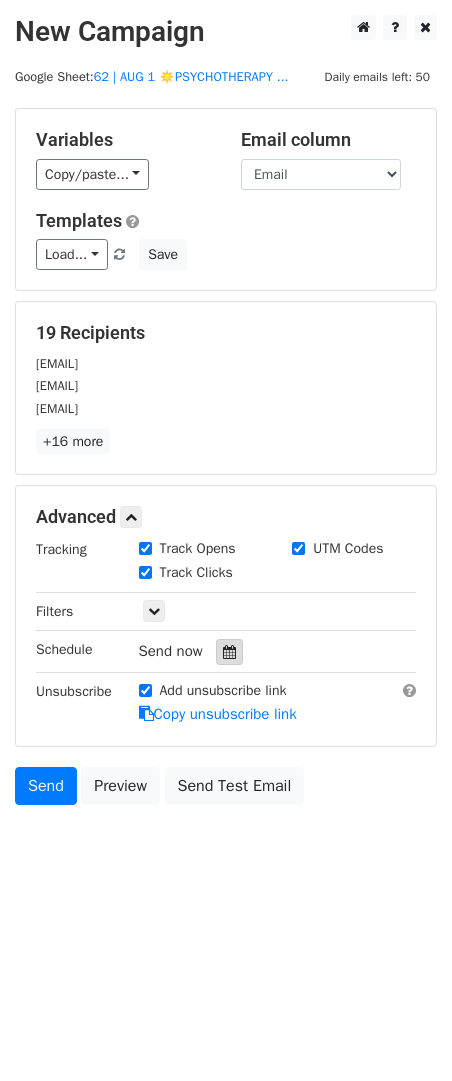 click at bounding box center [229, 652] 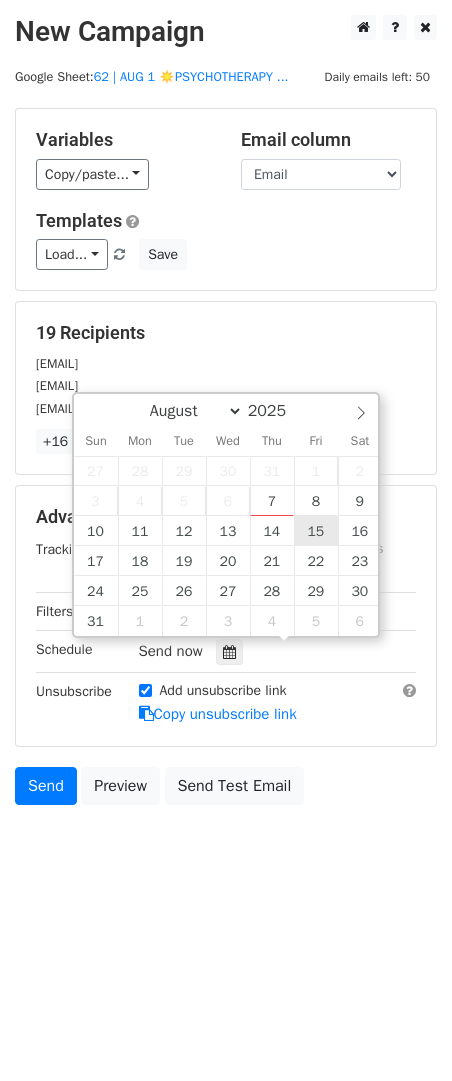 type on "[DATE] [TIME]" 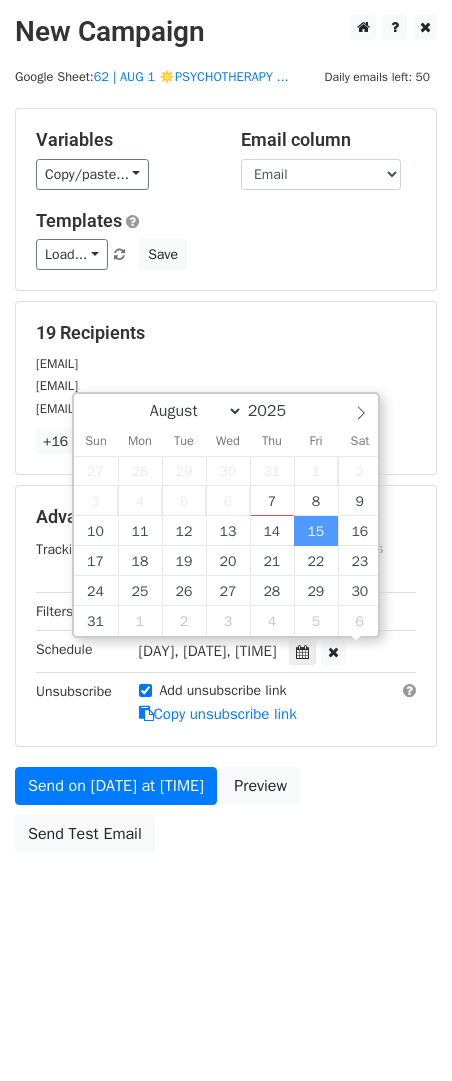 scroll, scrollTop: 1, scrollLeft: 0, axis: vertical 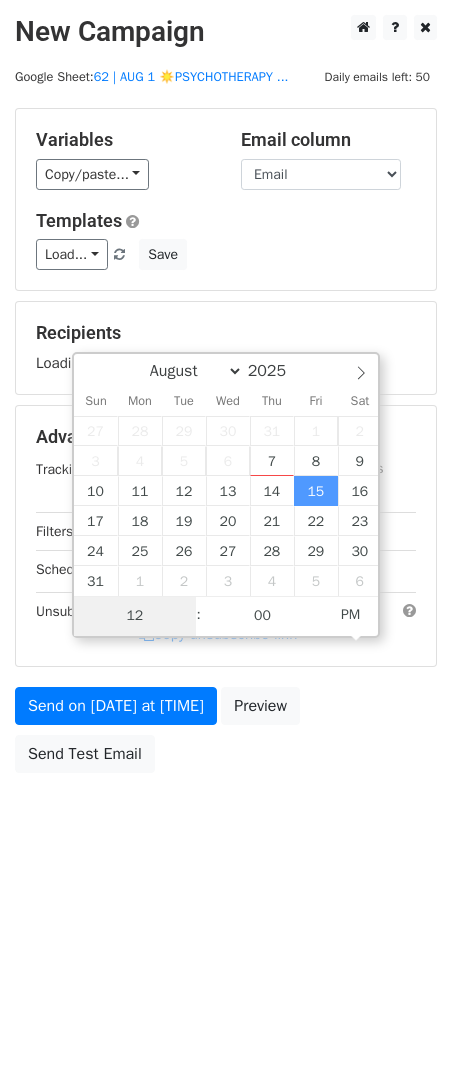 type on "2" 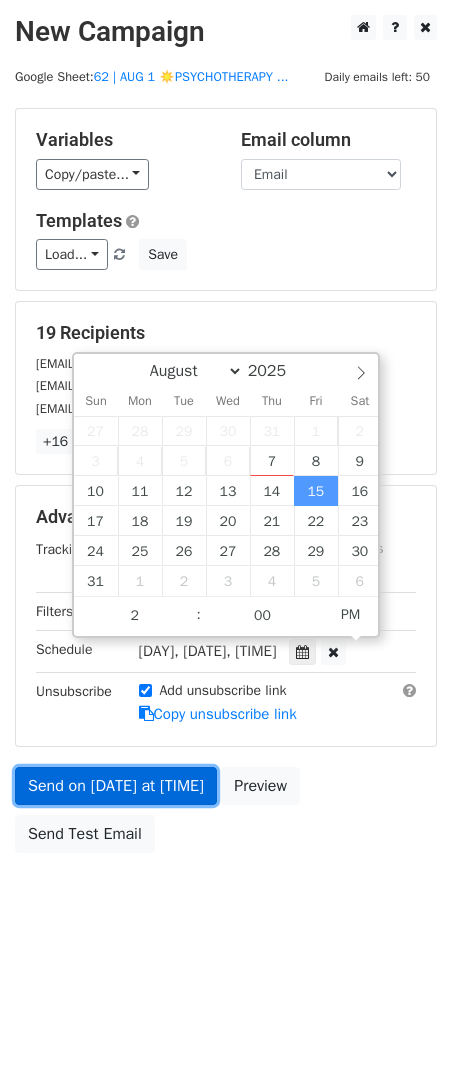 type on "2025-08-15 14:00" 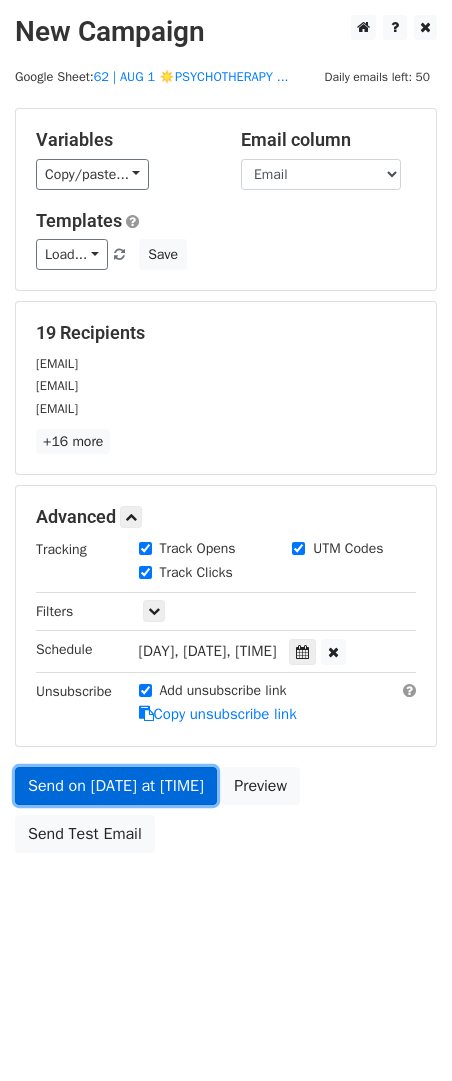 click on "Send on Aug 15 at 12:00pm" at bounding box center (116, 786) 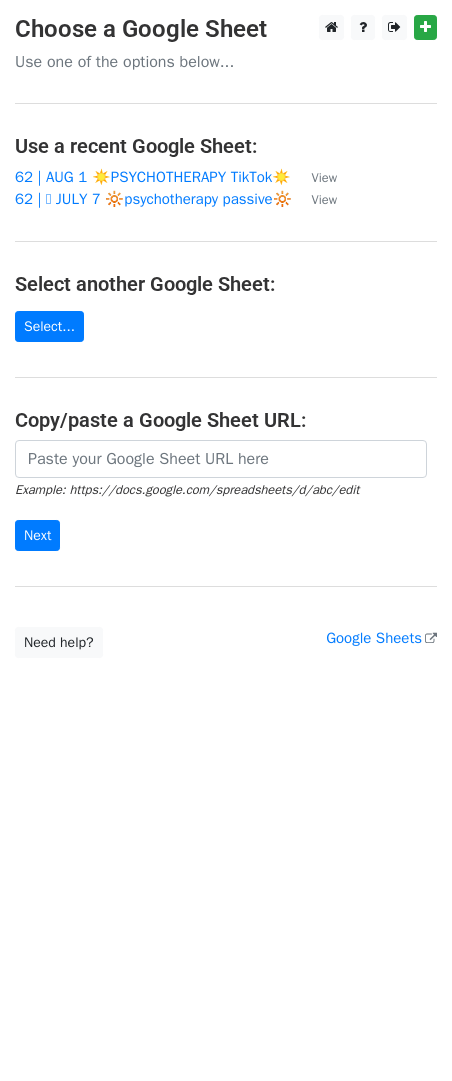 scroll, scrollTop: 0, scrollLeft: 0, axis: both 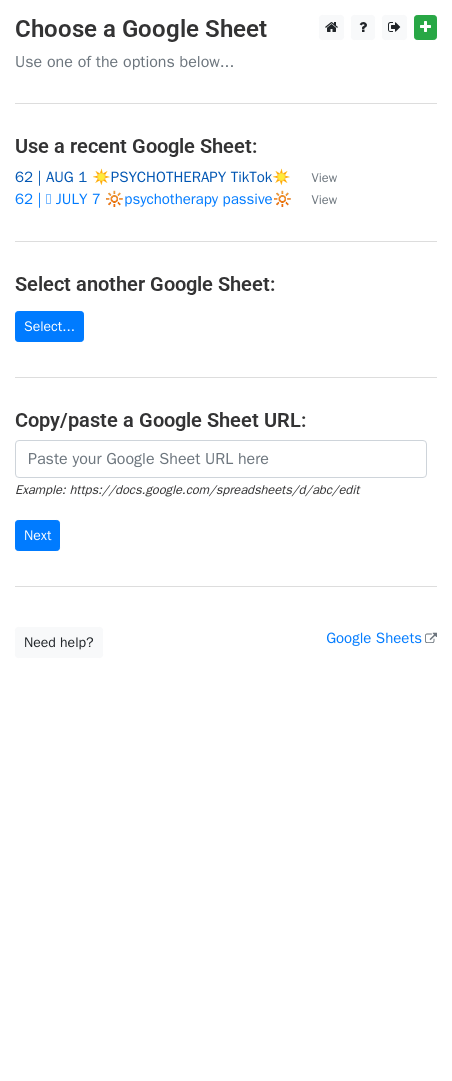 click on "62 | AUG 1 ☀️PSYCHOTHERAPY TikTok☀️" at bounding box center [153, 177] 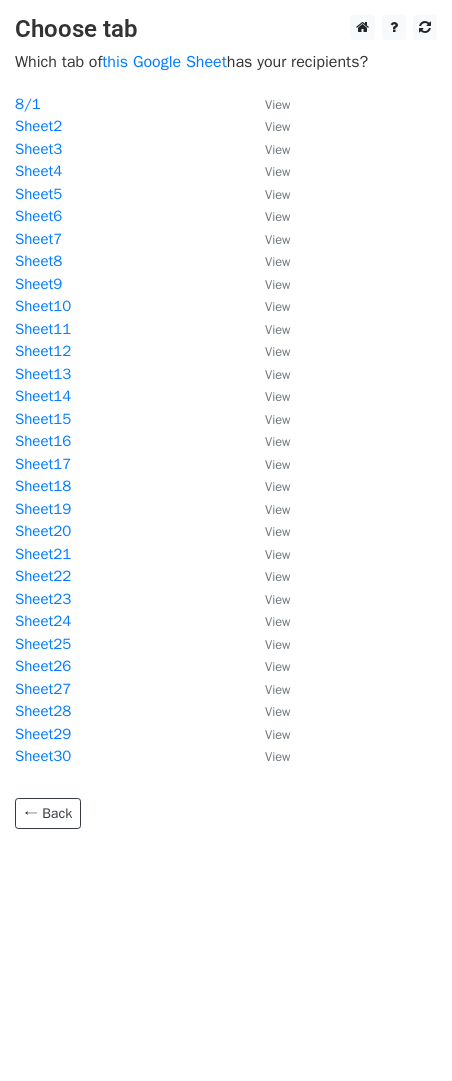scroll, scrollTop: 0, scrollLeft: 0, axis: both 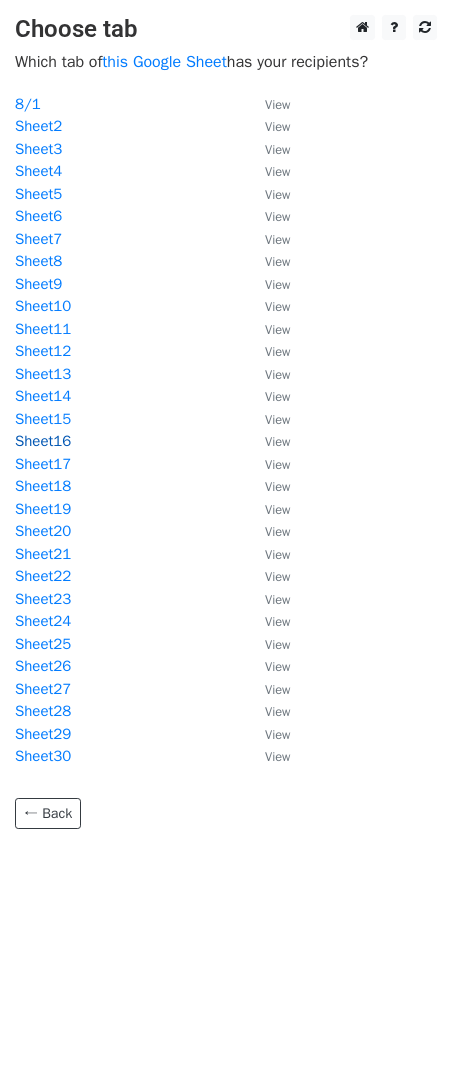 click on "Sheet16" at bounding box center (43, 441) 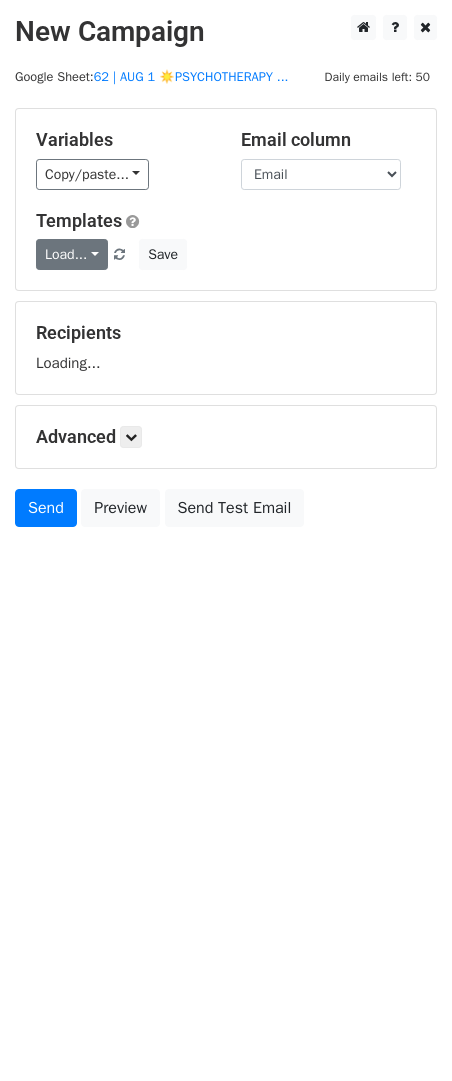 scroll, scrollTop: 0, scrollLeft: 0, axis: both 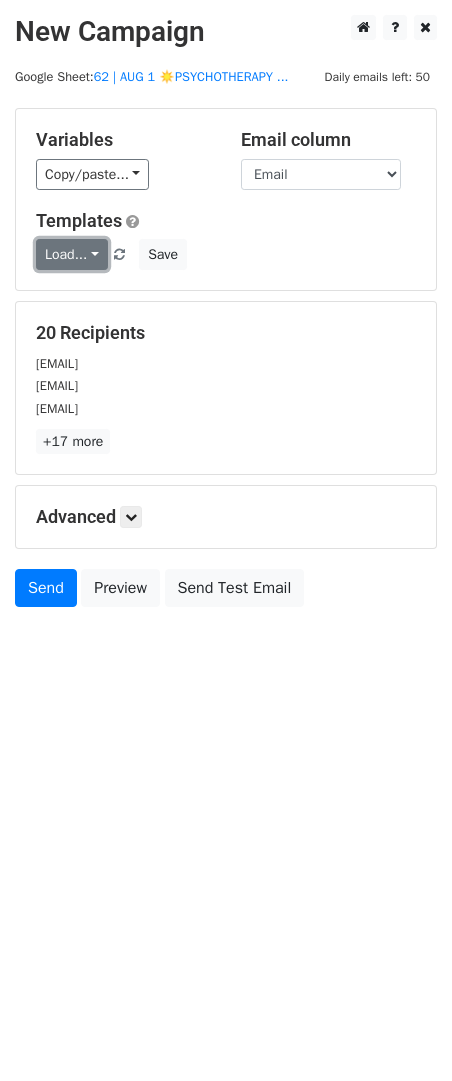 click on "Load..." at bounding box center [72, 254] 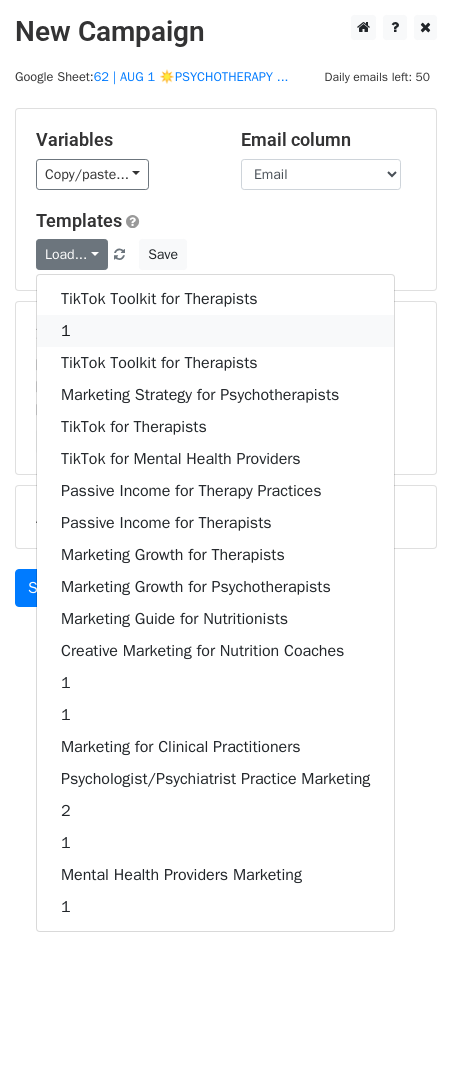 click on "1" at bounding box center (215, 331) 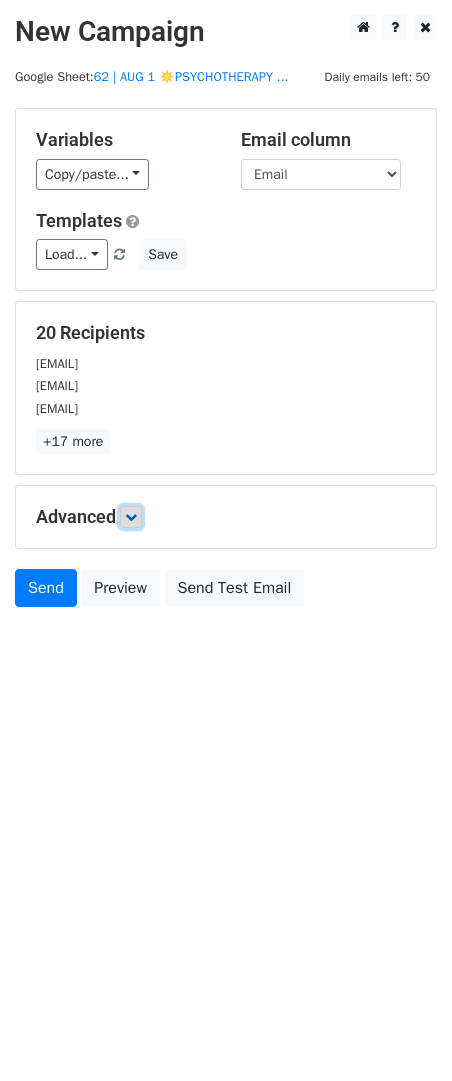 click at bounding box center (131, 517) 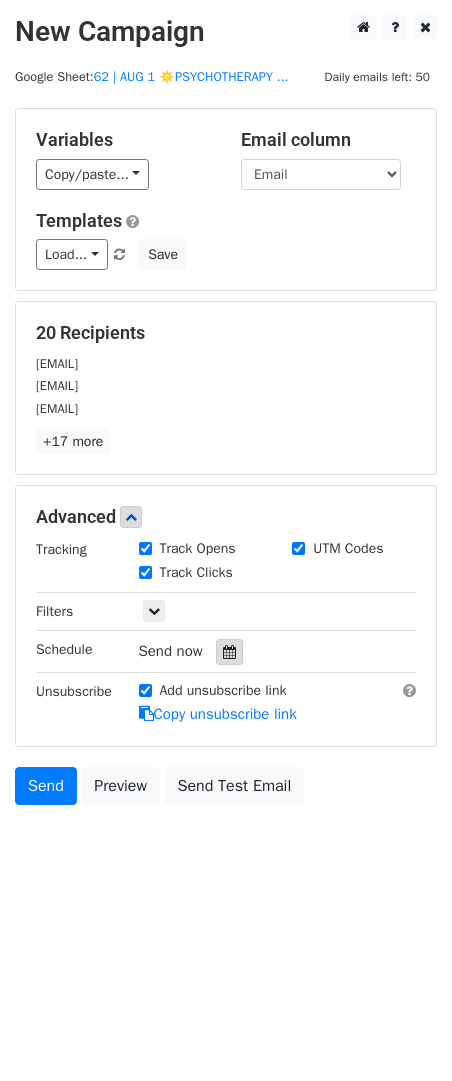 click at bounding box center [229, 652] 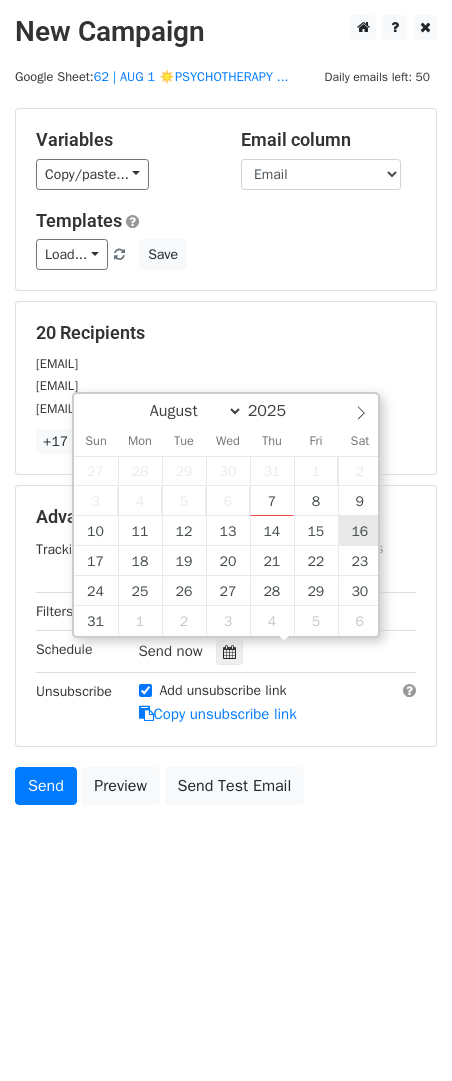 type on "[DATETIME]" 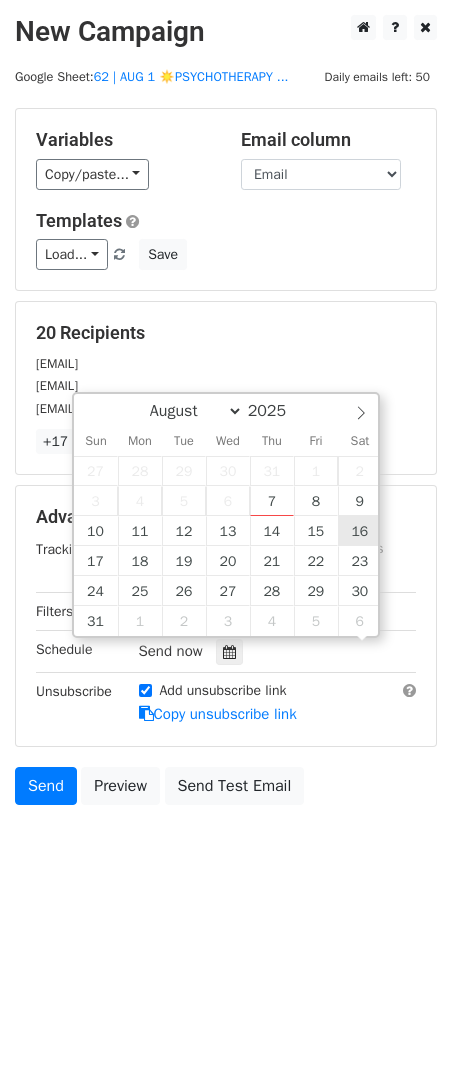scroll, scrollTop: 1, scrollLeft: 0, axis: vertical 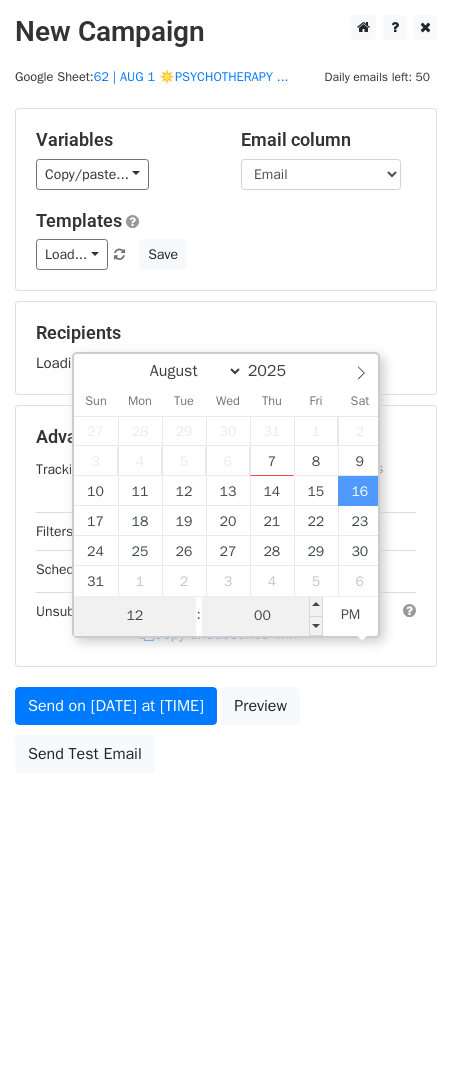 type on "1" 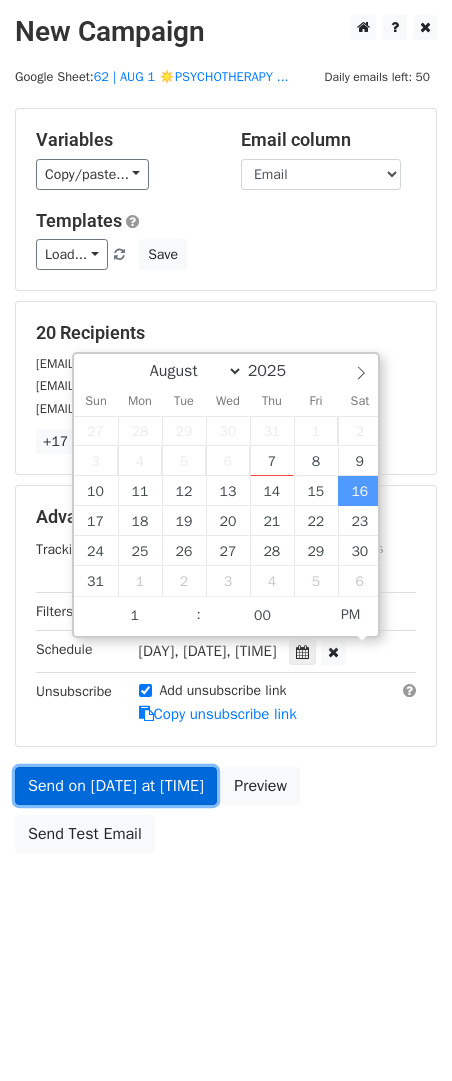type on "[DATETIME]" 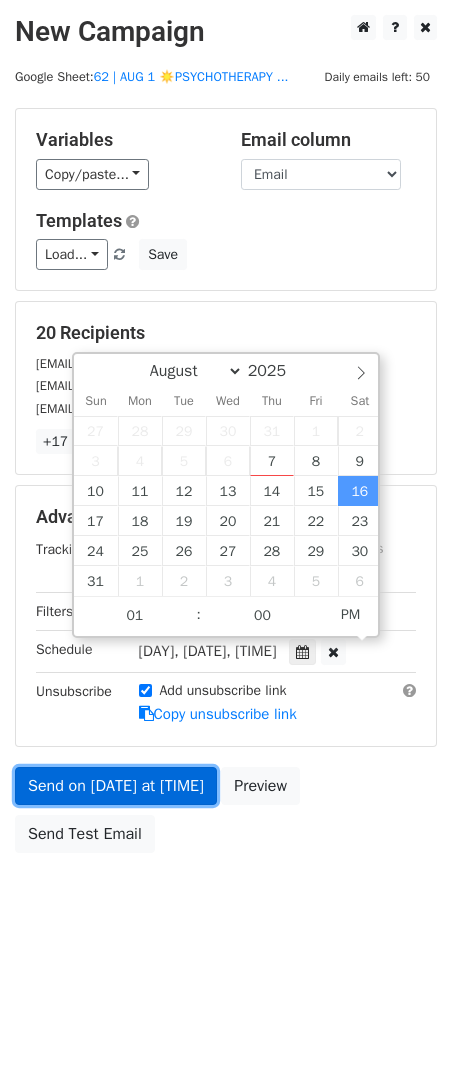 click on "Send on [DATE] at [TIME]" at bounding box center [116, 786] 